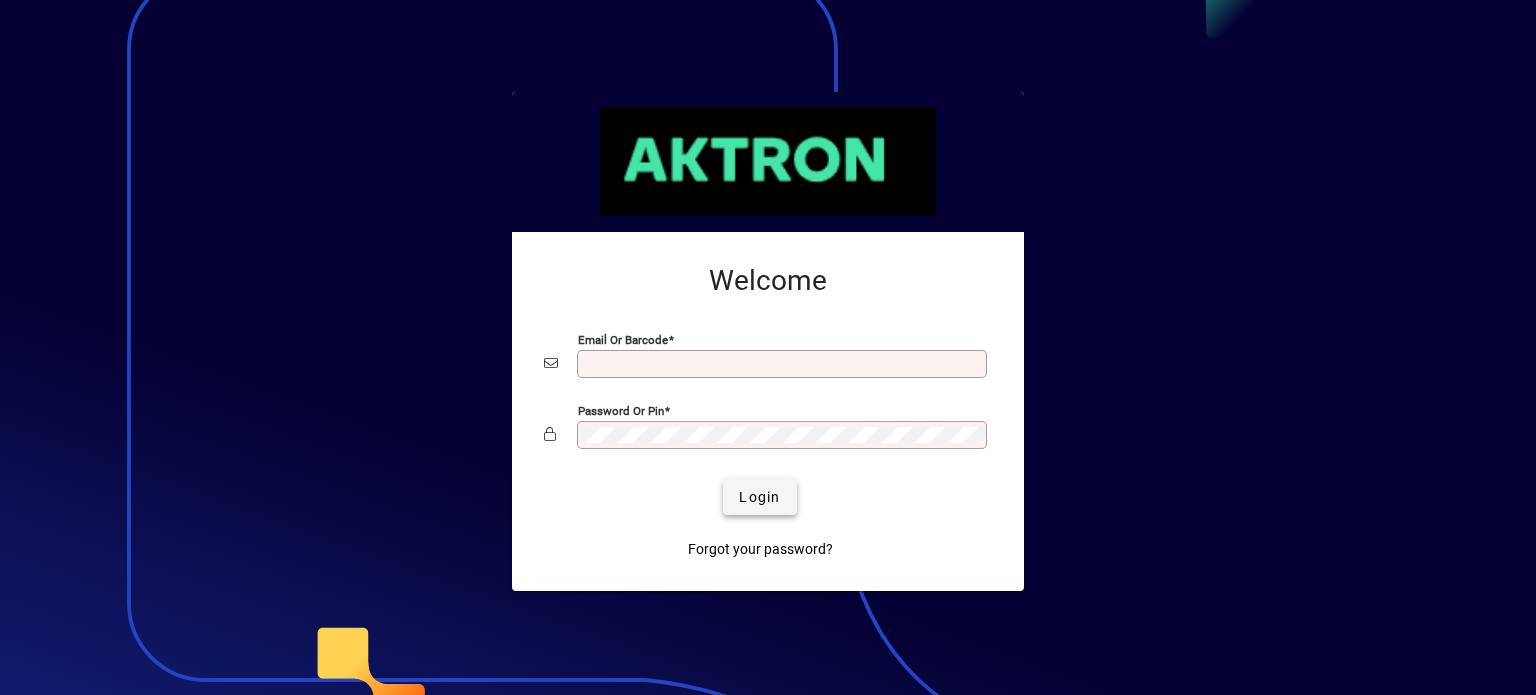 scroll, scrollTop: 0, scrollLeft: 0, axis: both 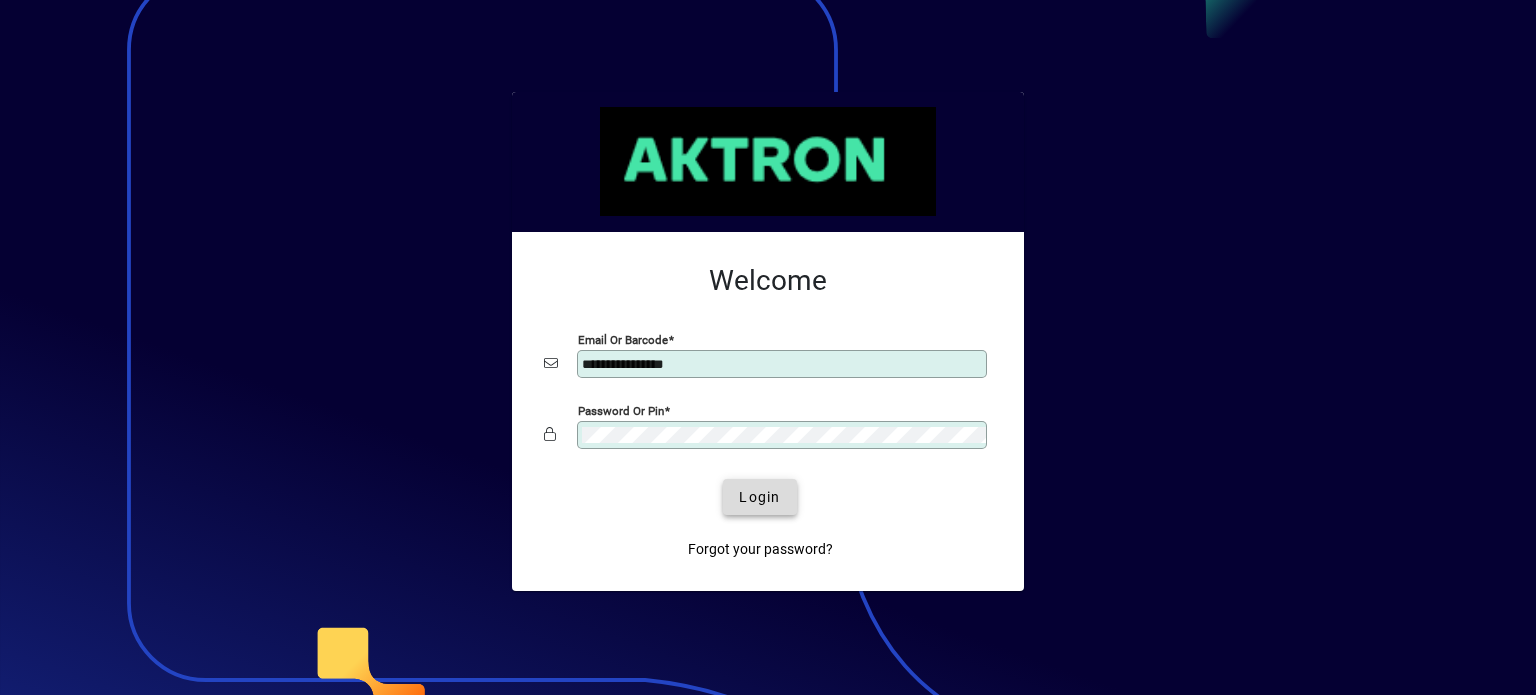 click on "Login" 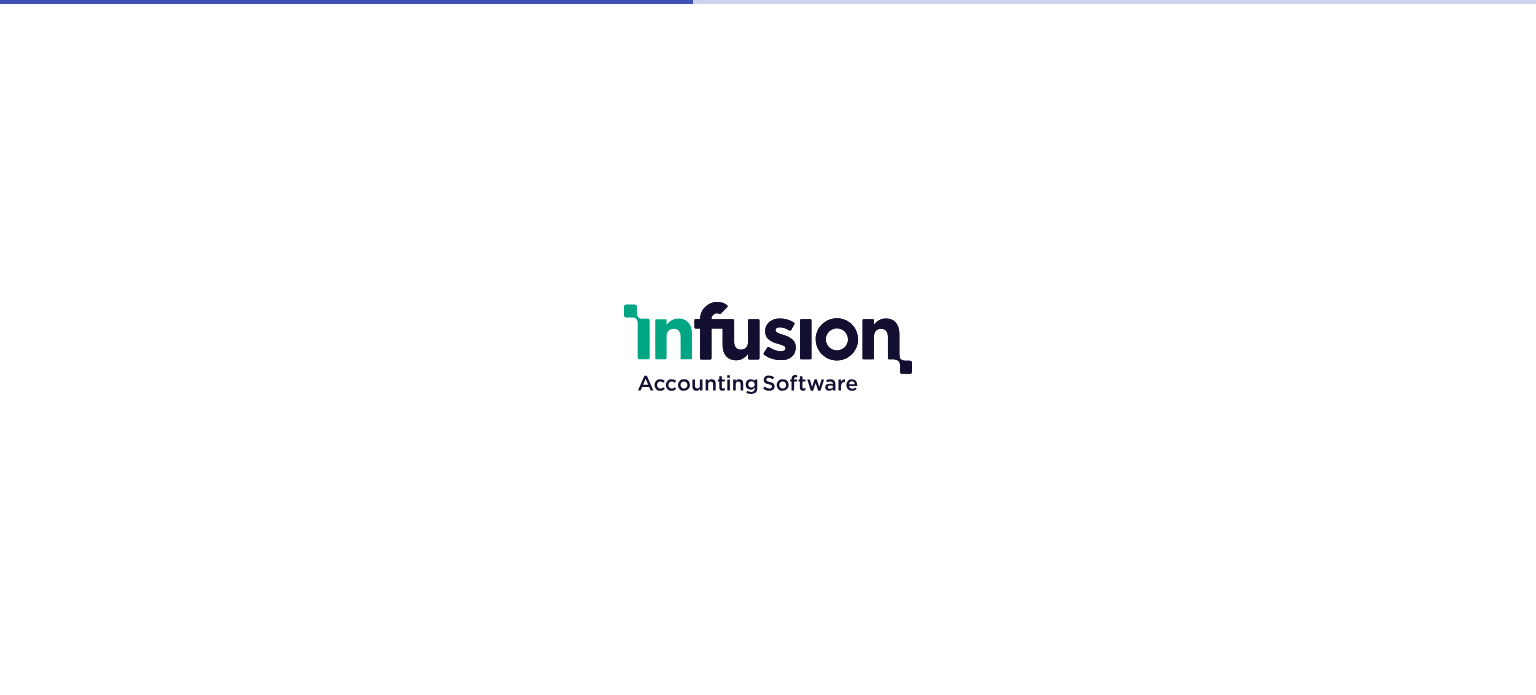 scroll, scrollTop: 0, scrollLeft: 0, axis: both 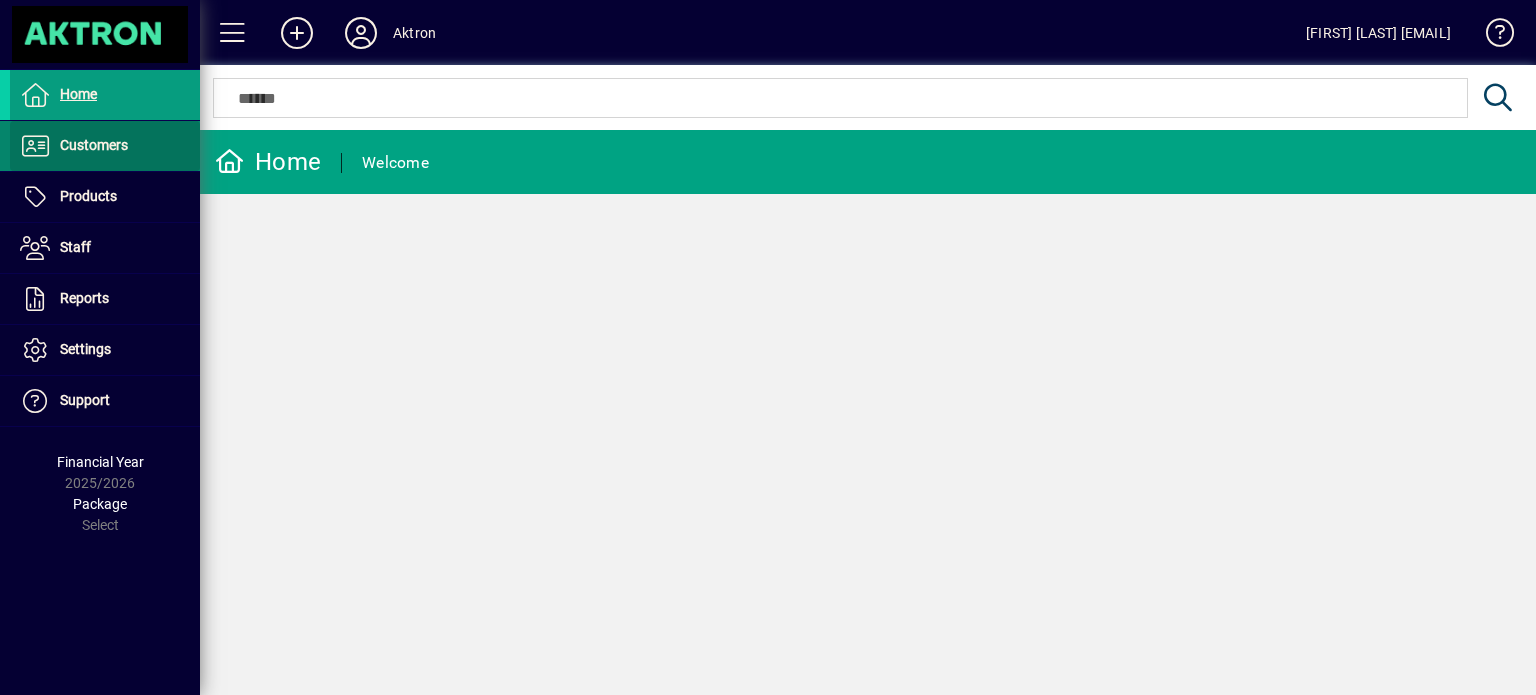 click on "Customers" at bounding box center [94, 145] 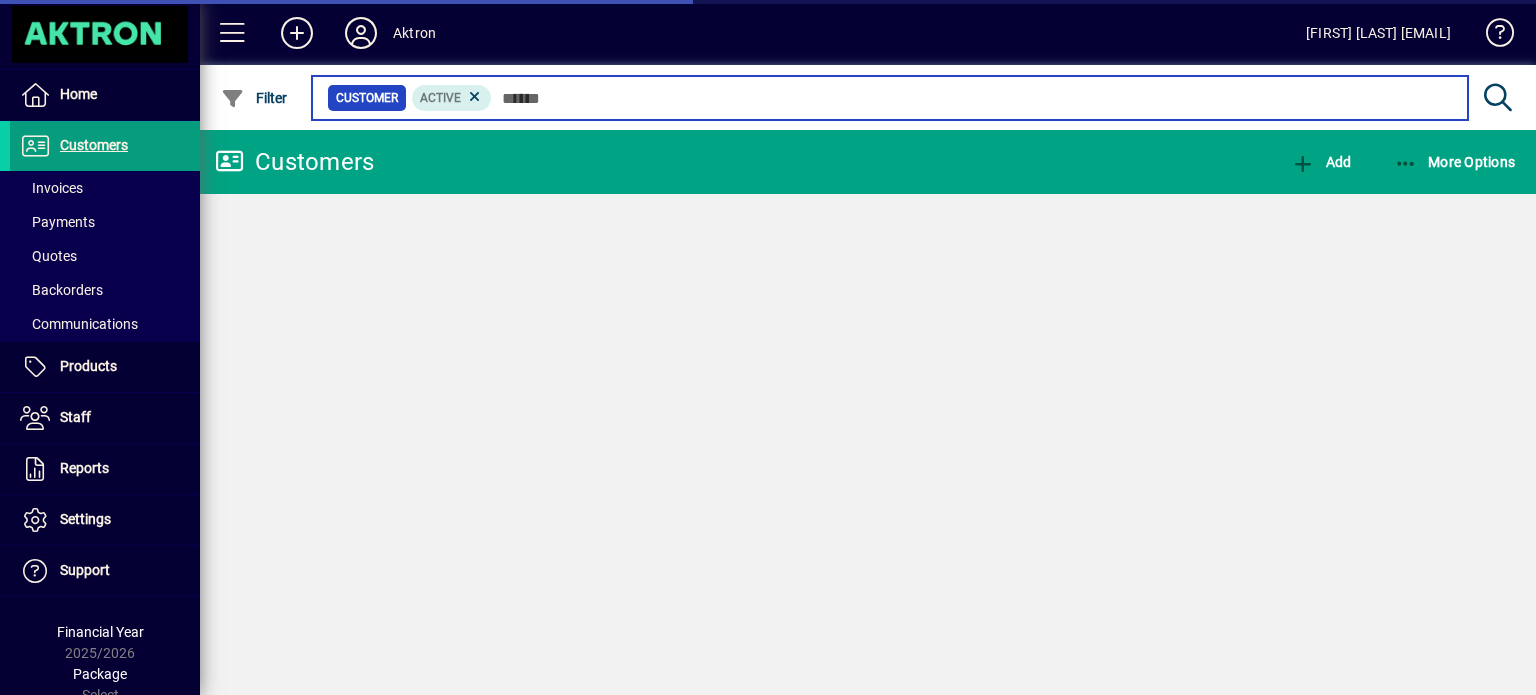click at bounding box center (972, 98) 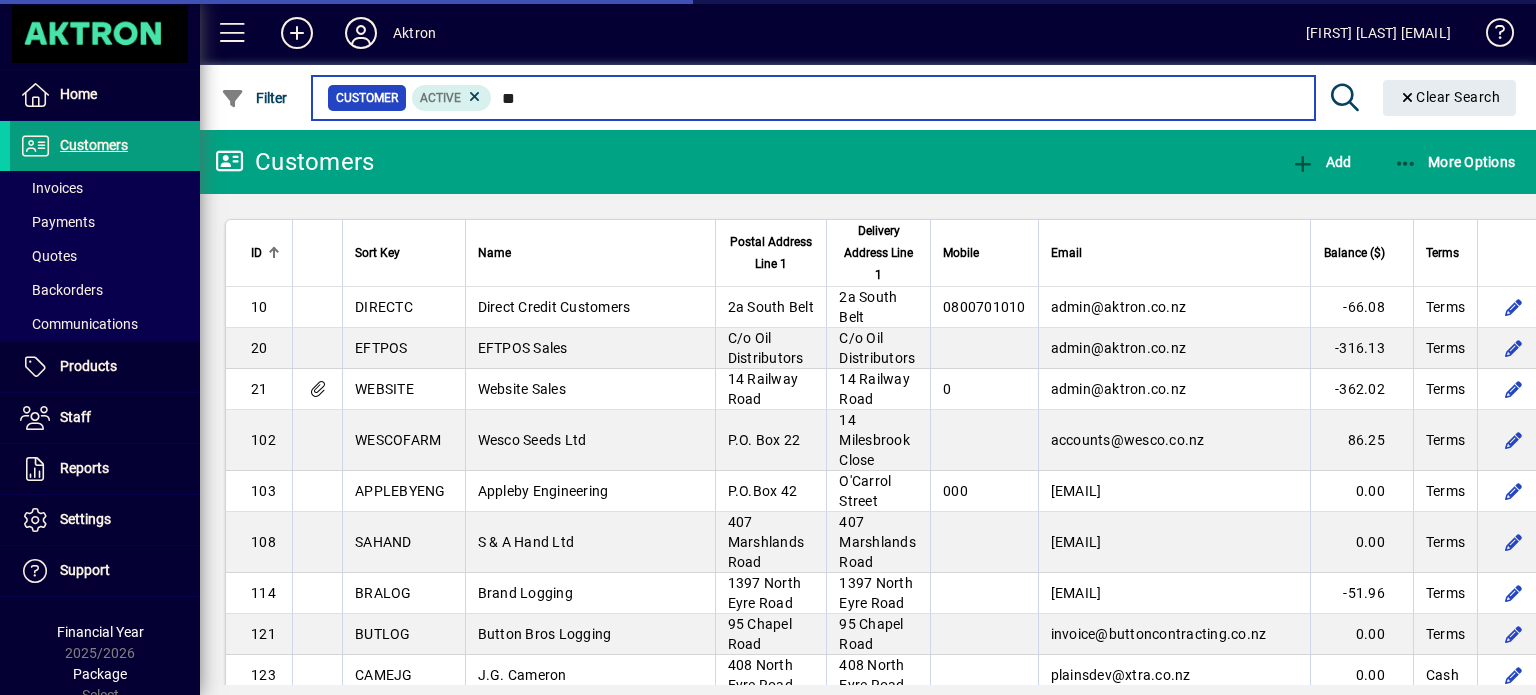 type on "*" 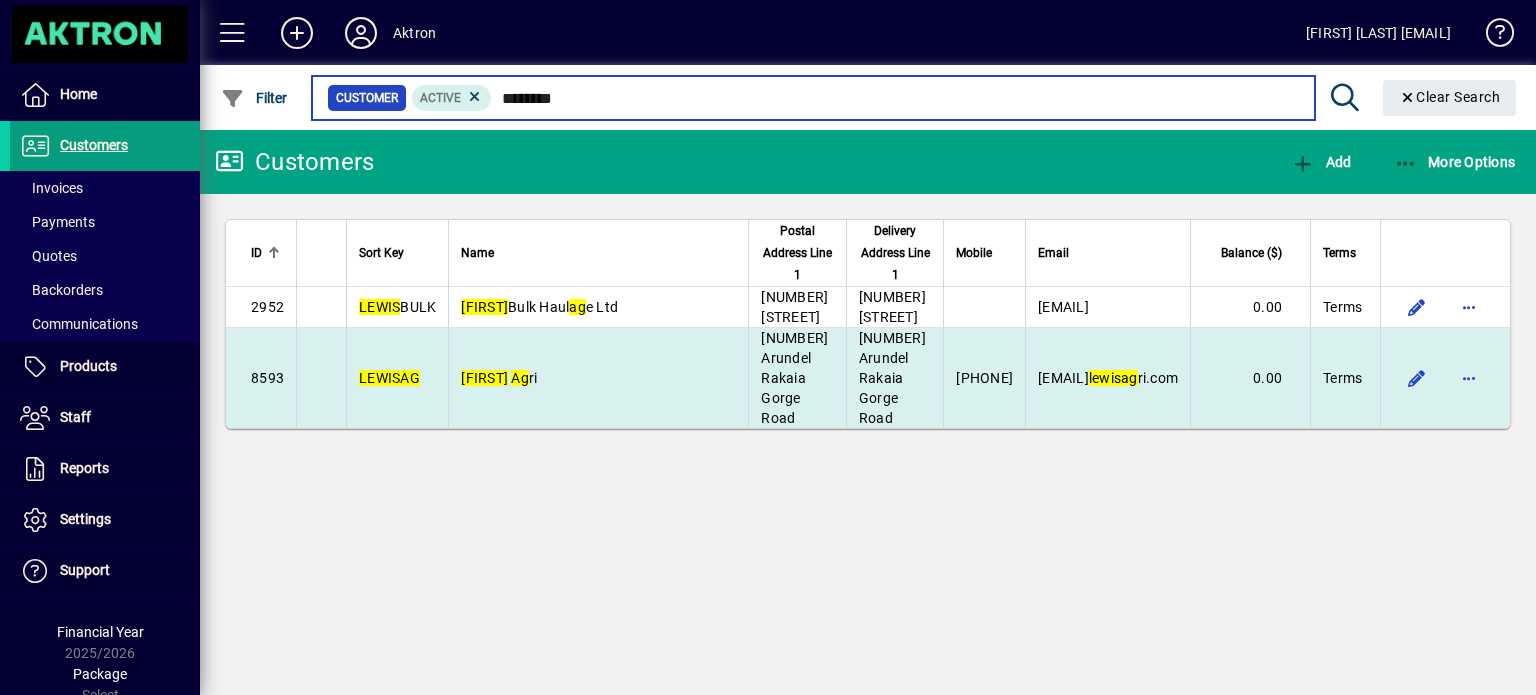 type on "********" 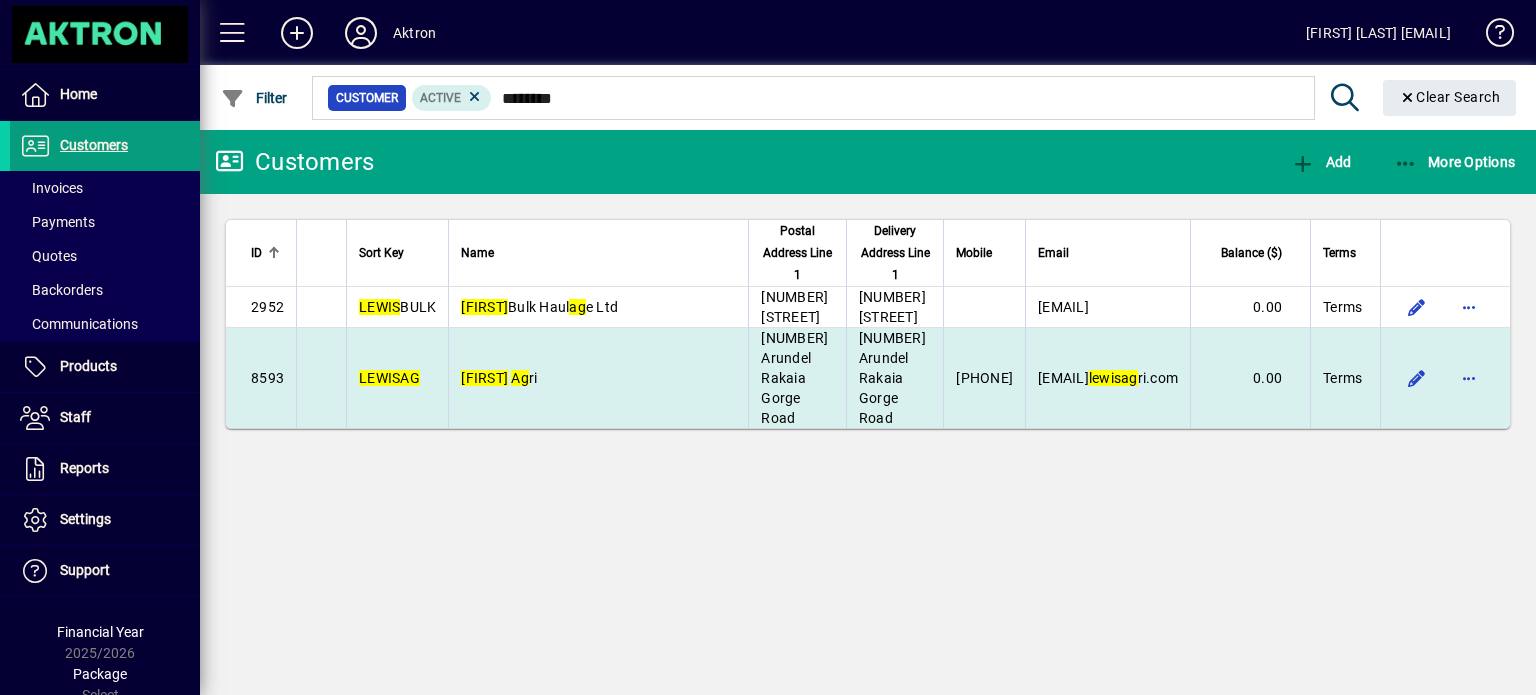click on "[FIRST]" at bounding box center [484, 378] 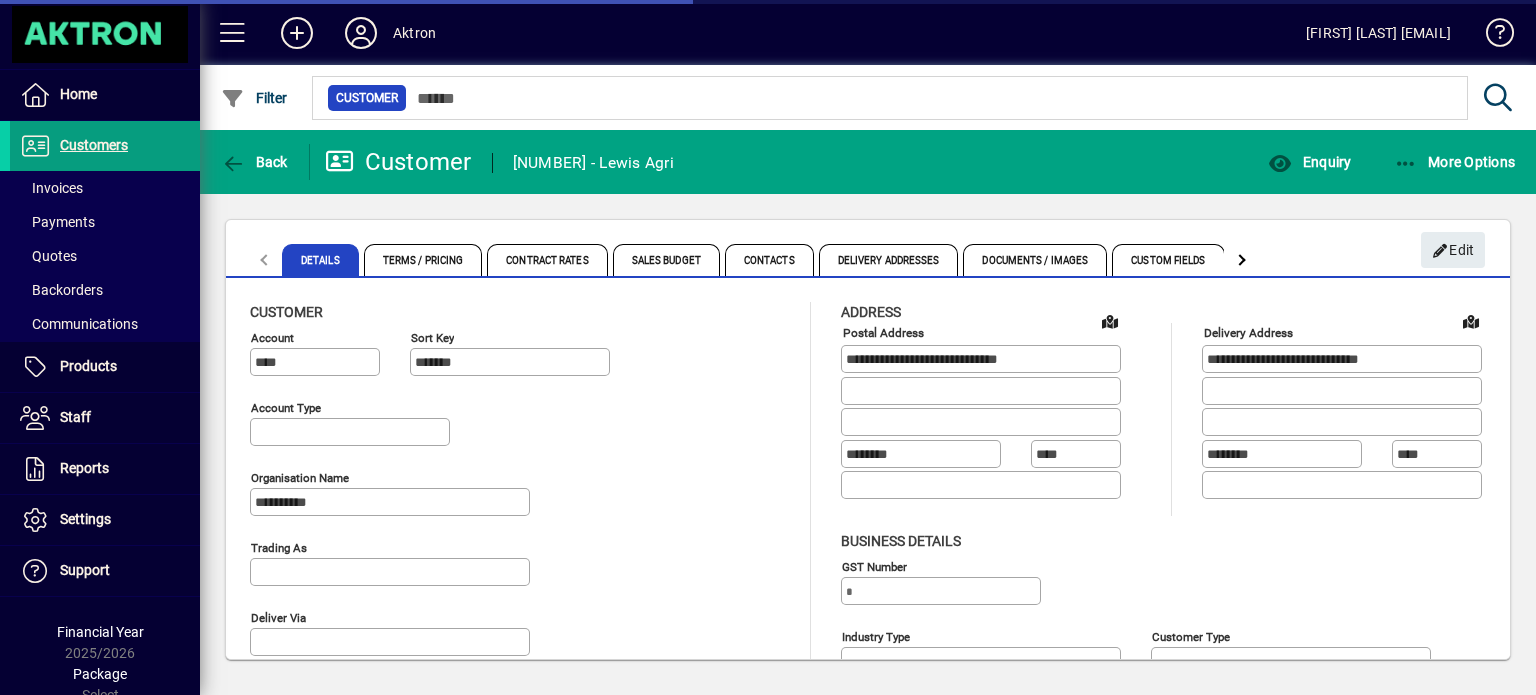 type on "**********" 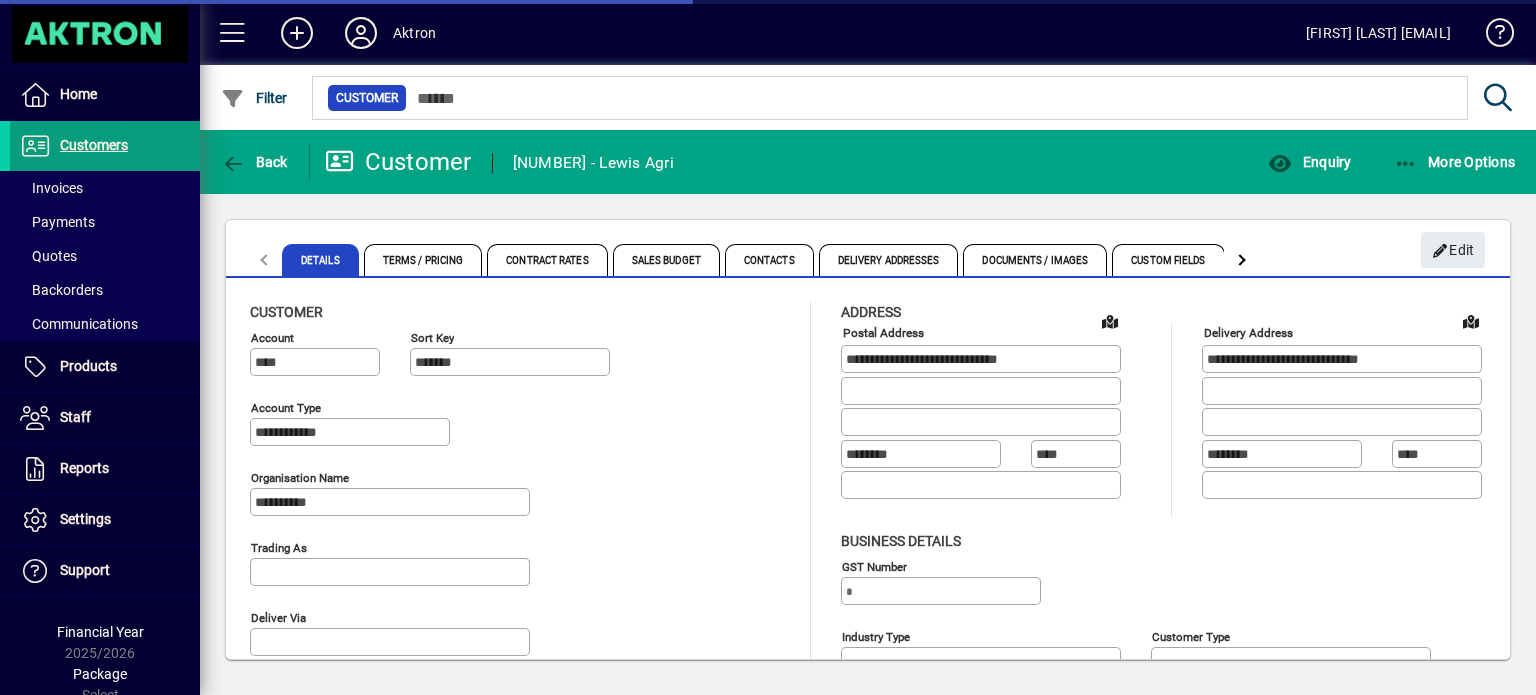 type on "**********" 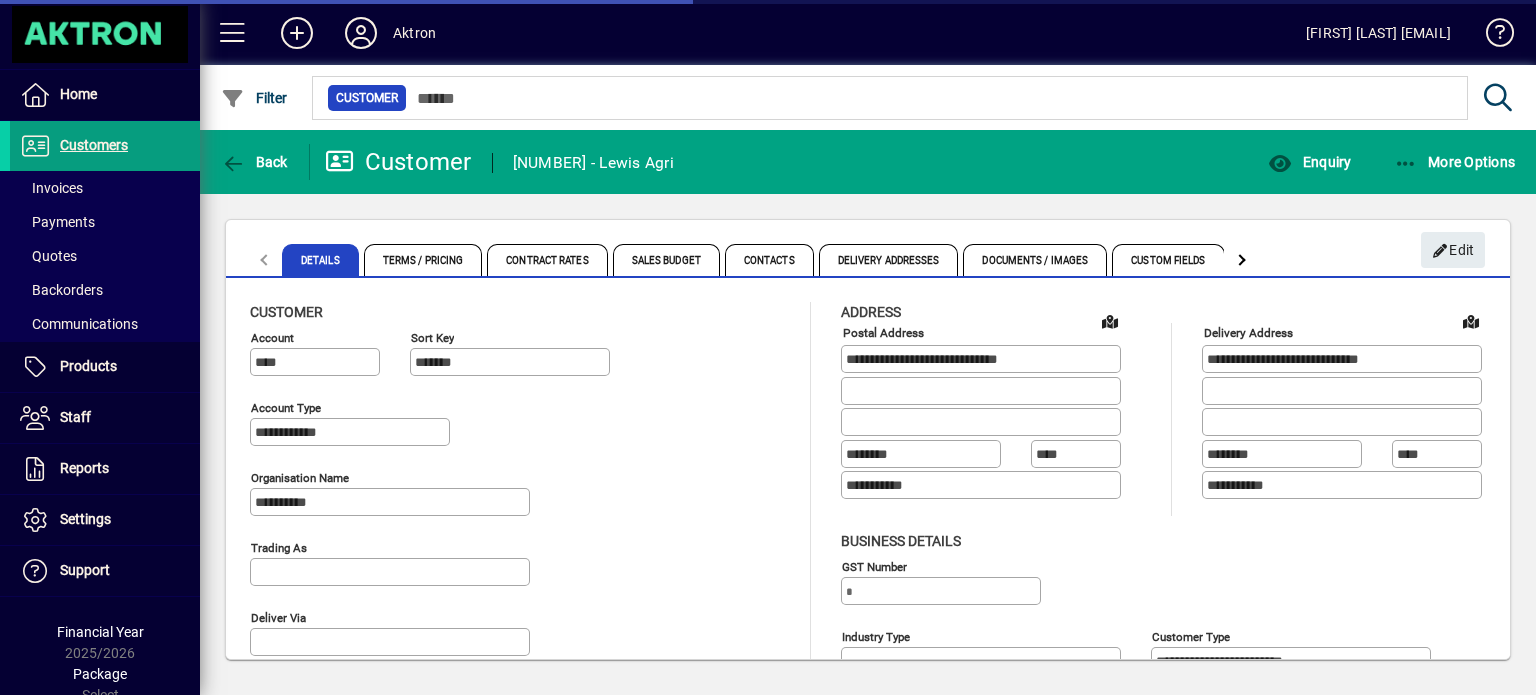 type on "**********" 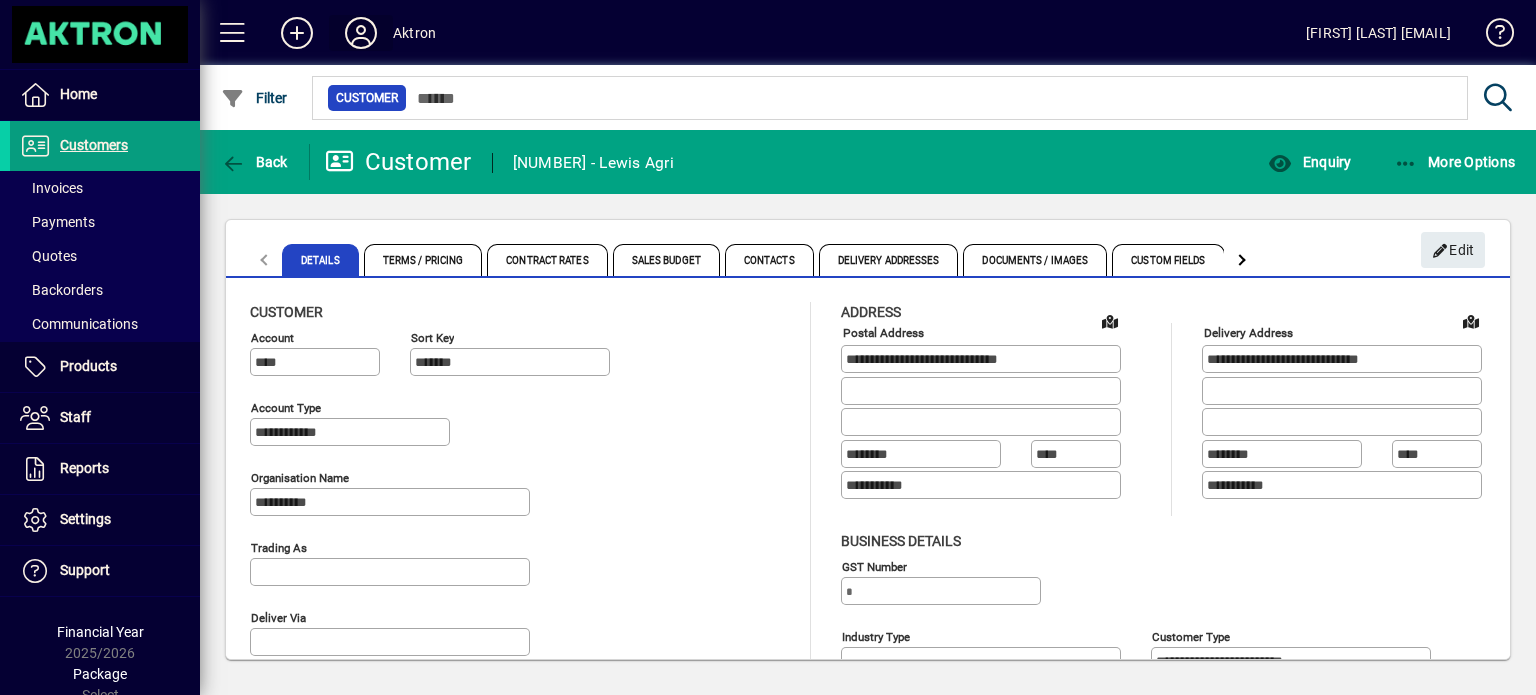 click 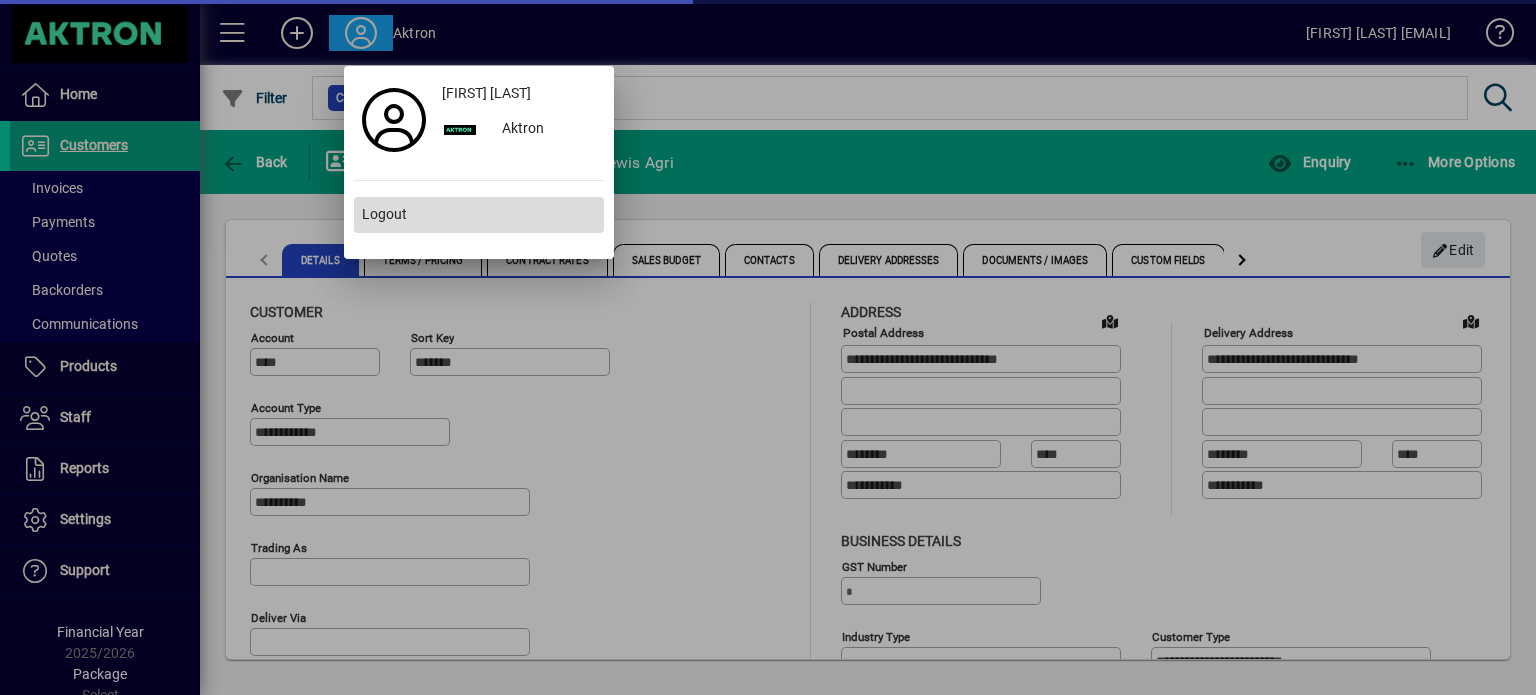 click on "Logout" at bounding box center (384, 214) 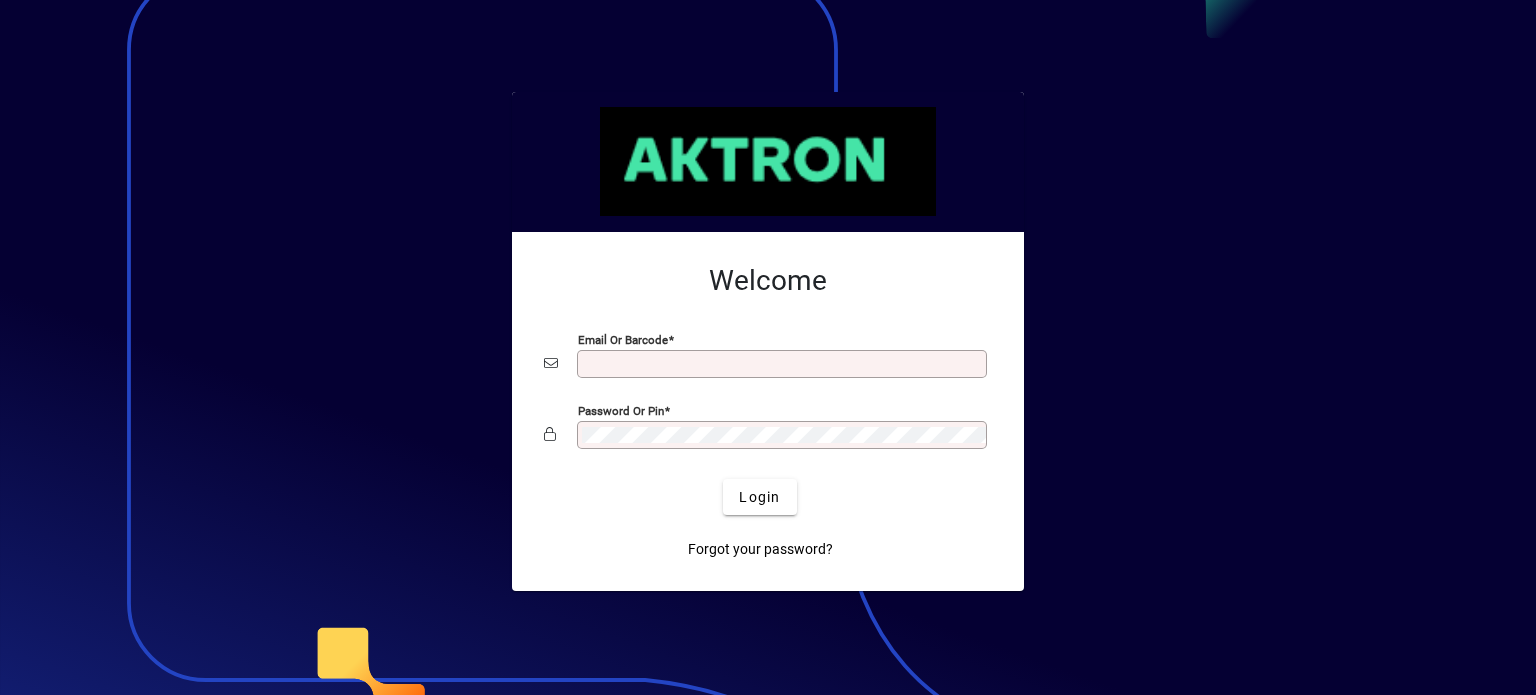scroll, scrollTop: 0, scrollLeft: 0, axis: both 